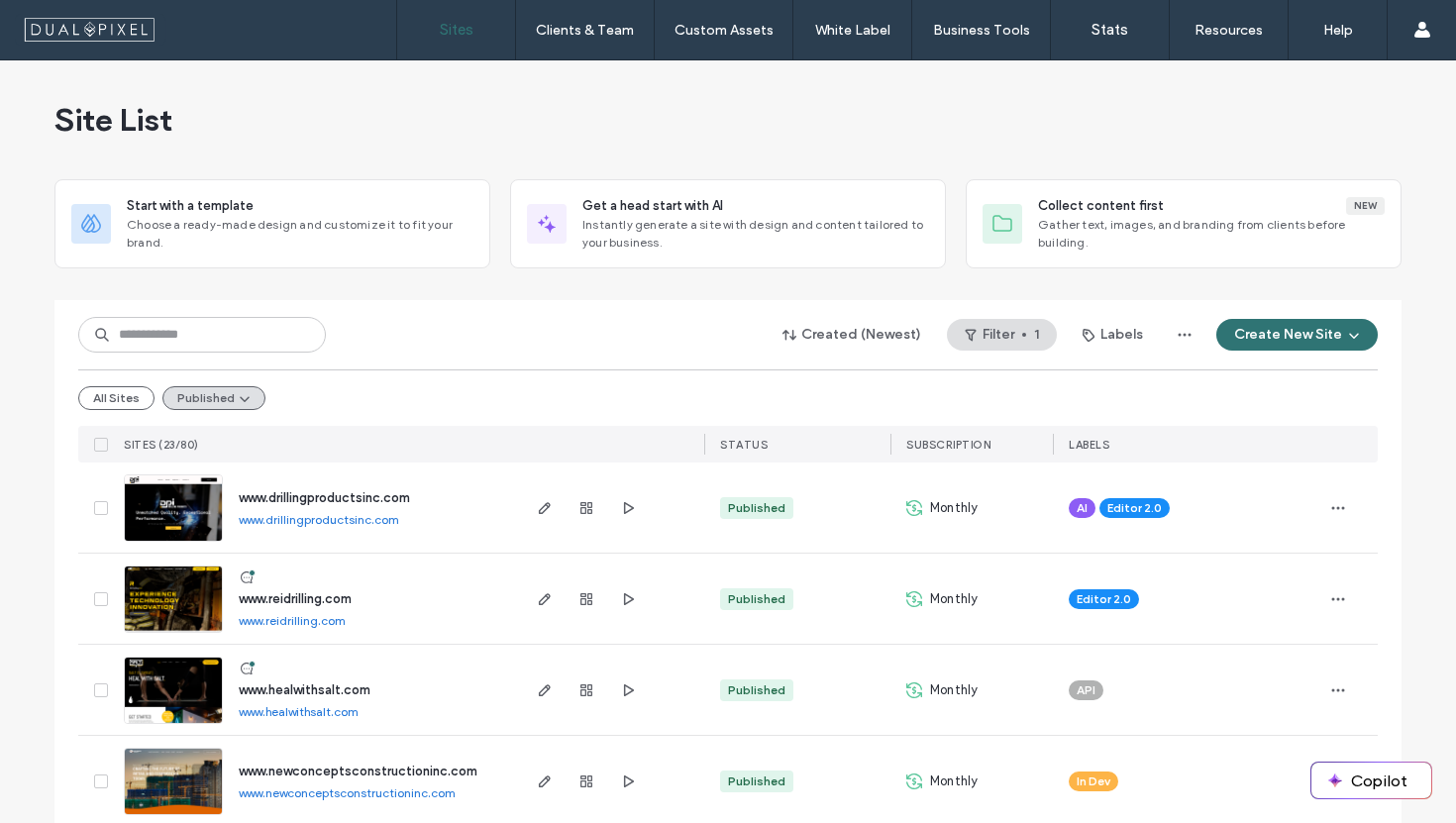 scroll, scrollTop: 0, scrollLeft: 0, axis: both 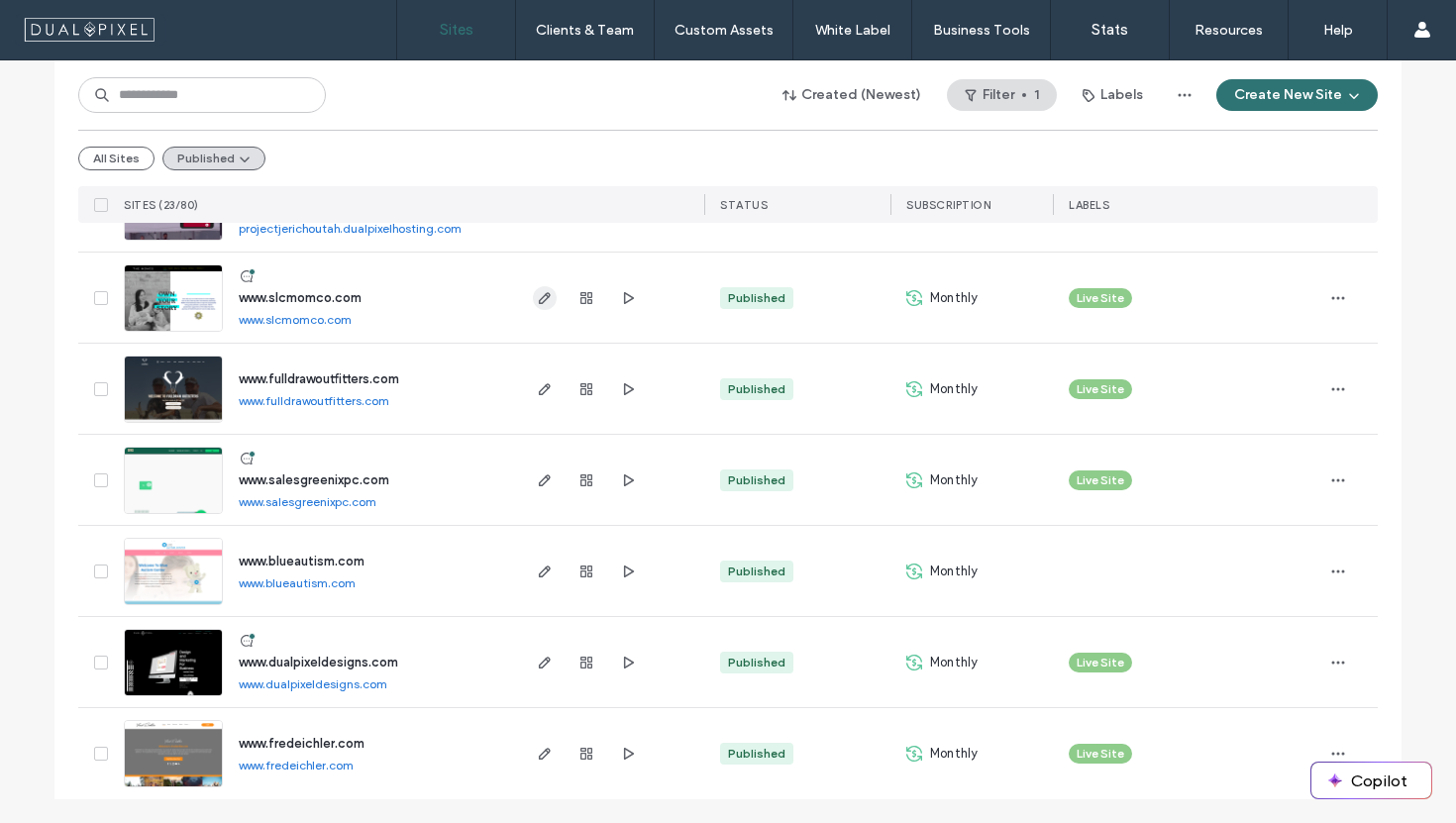 click 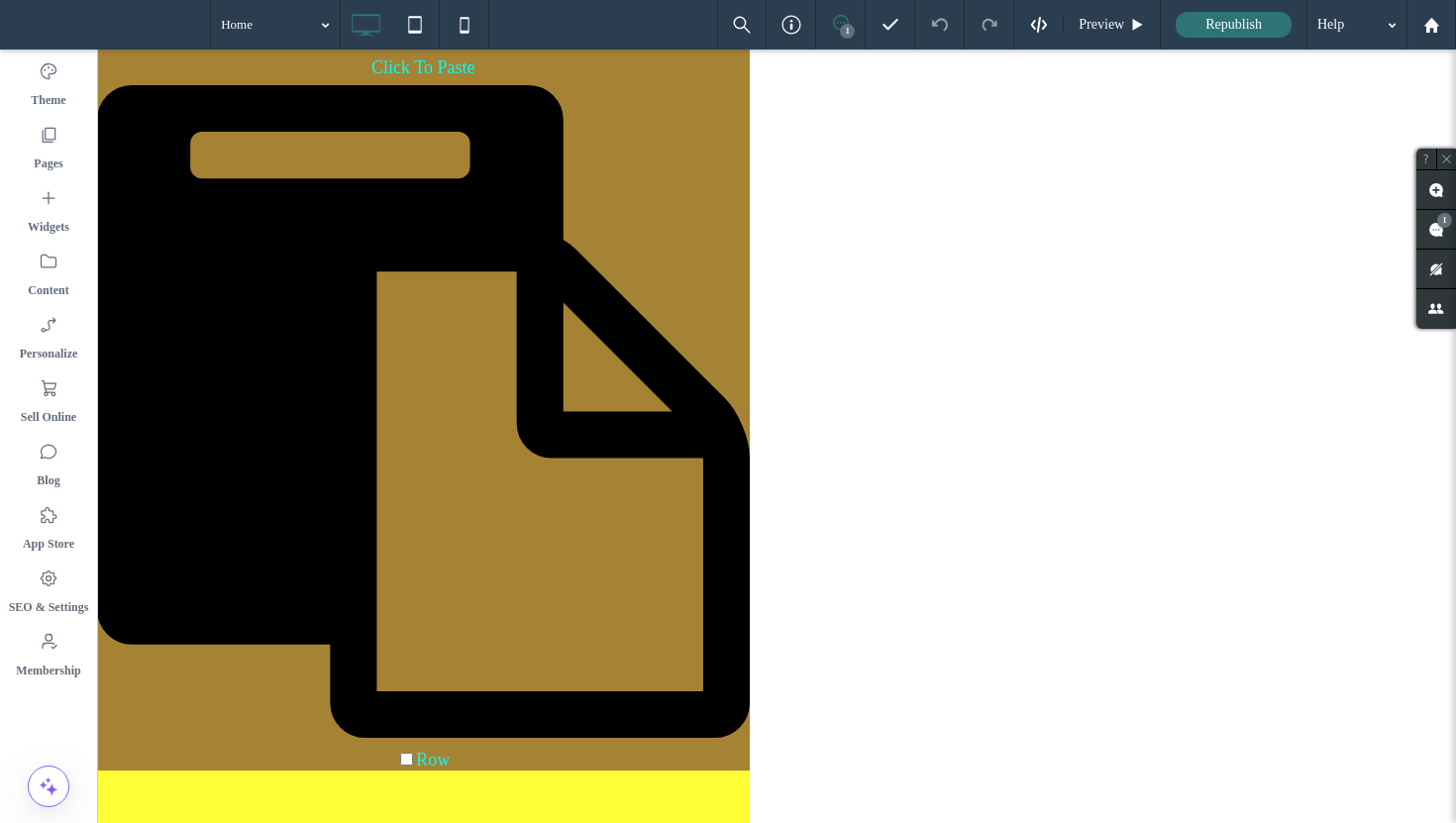 scroll, scrollTop: 0, scrollLeft: 0, axis: both 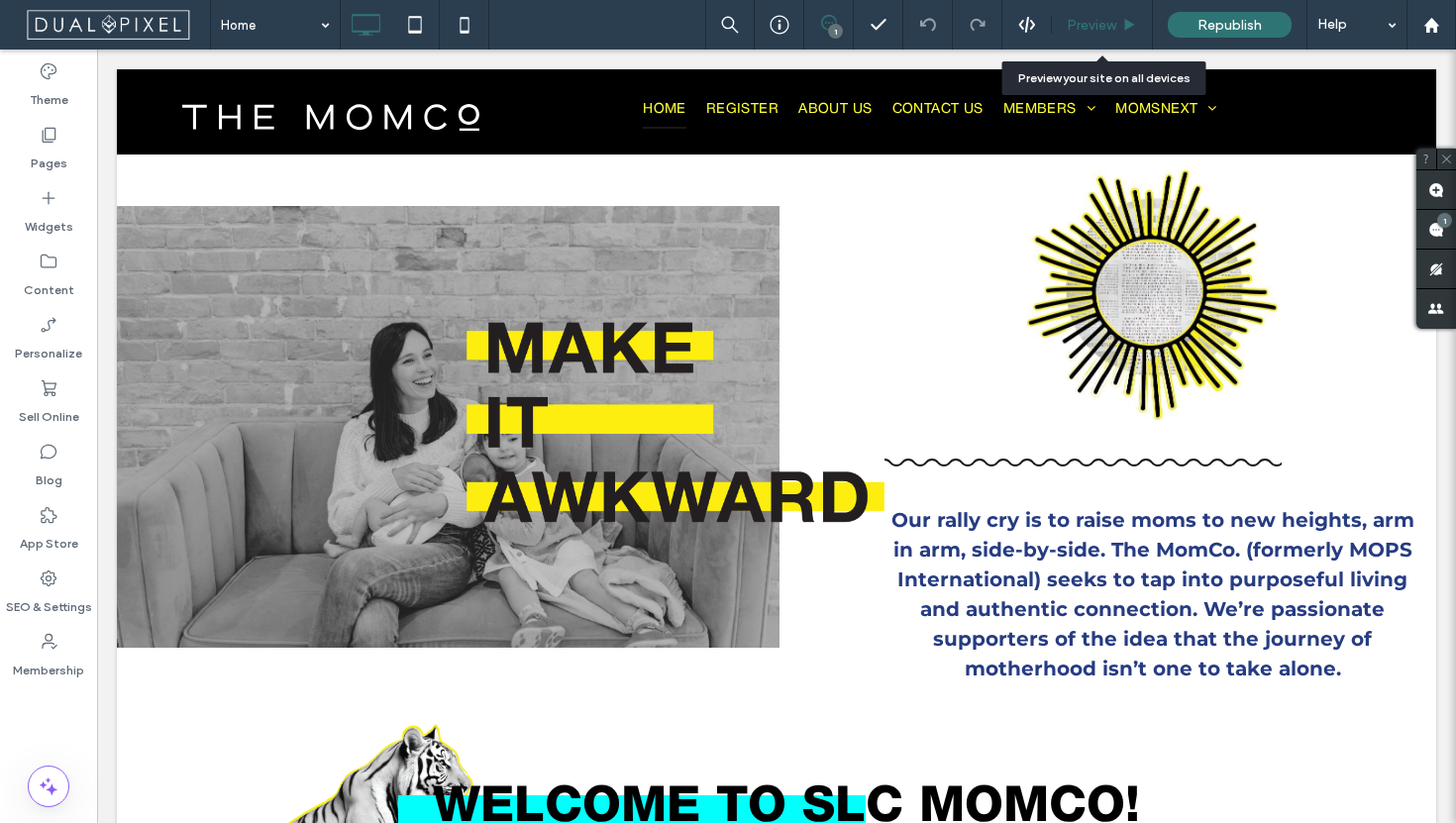 click on "Preview" at bounding box center (1092, 25) 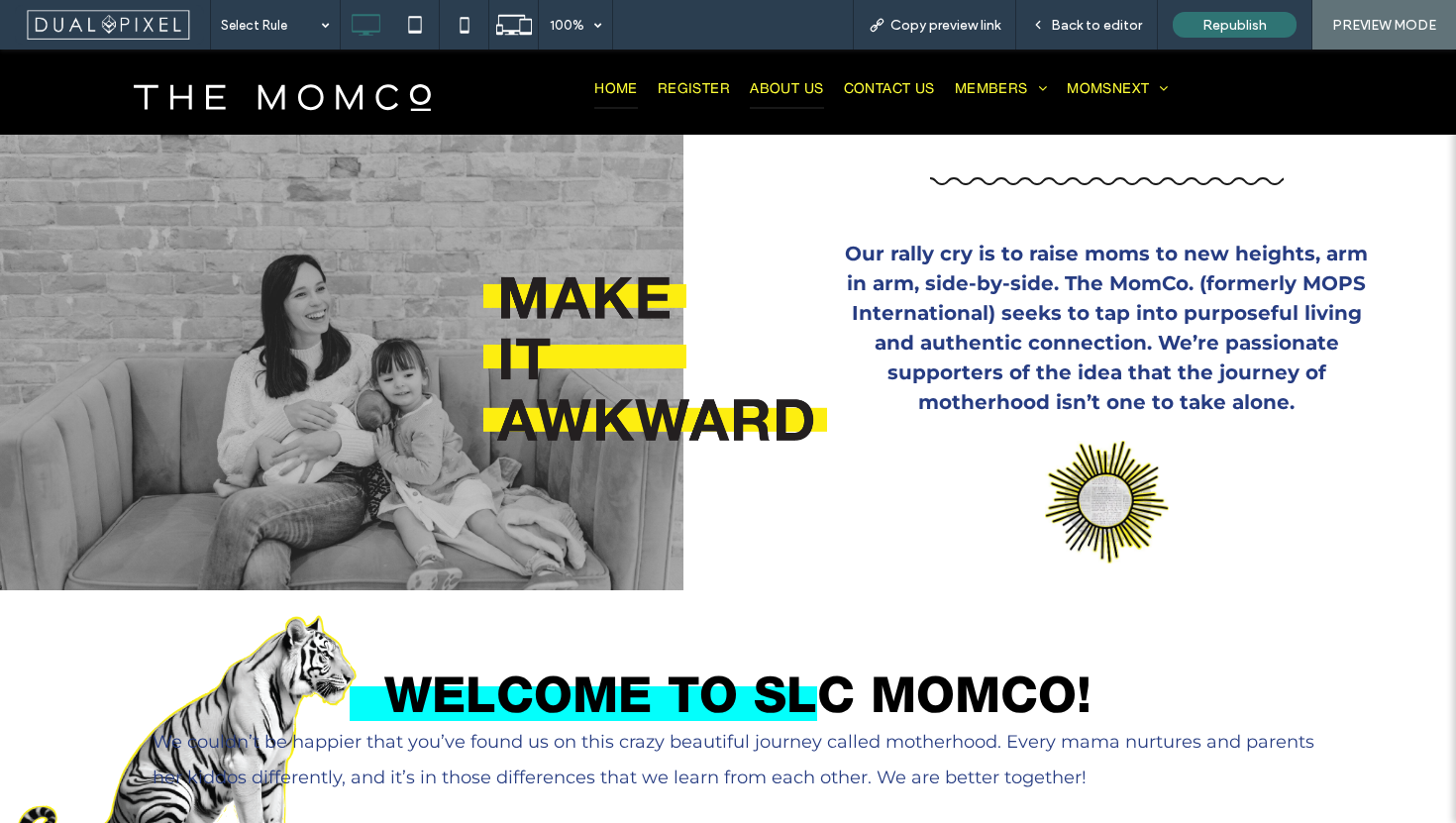 click on "About us" at bounding box center (786, 90) 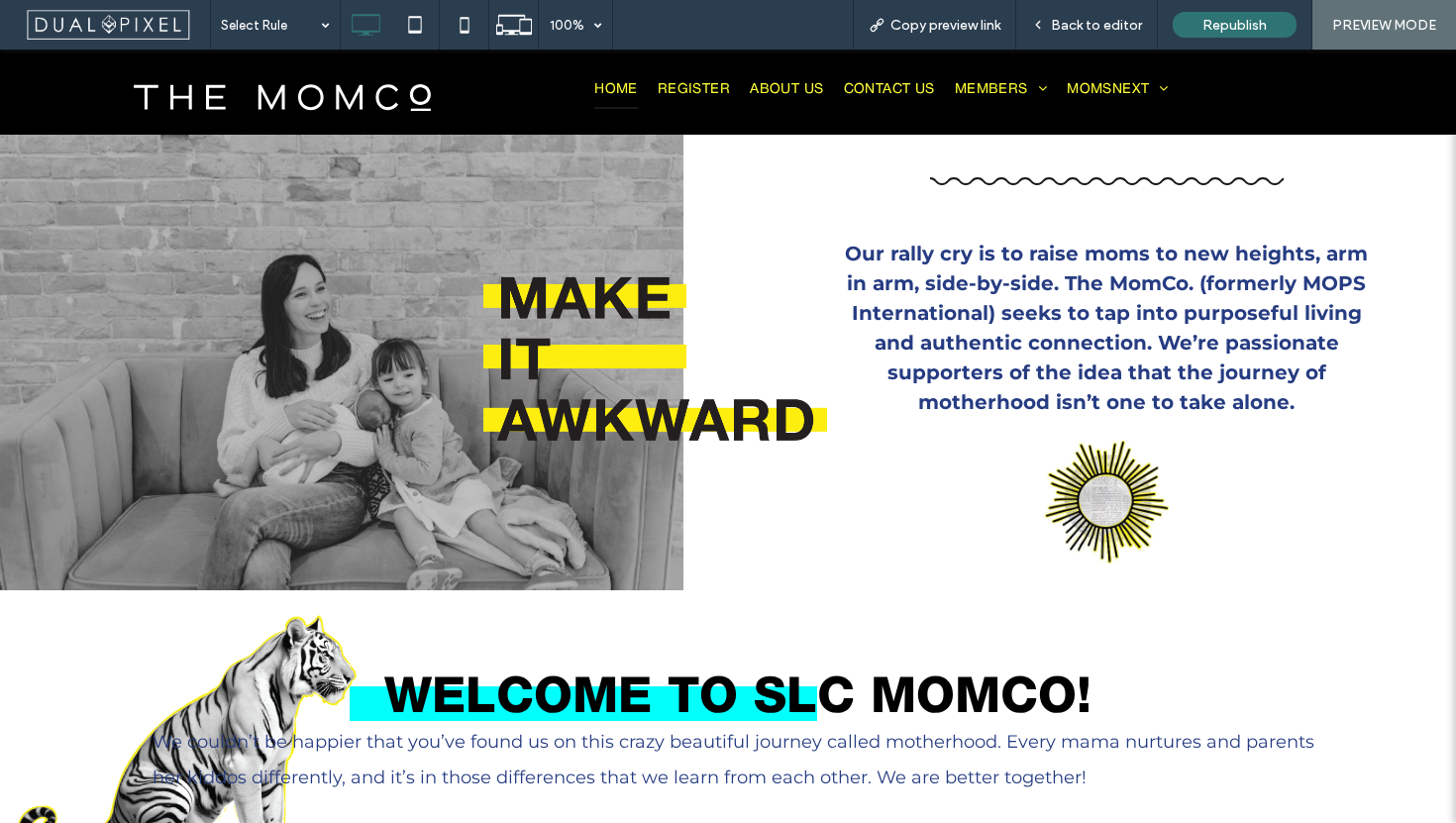 click at bounding box center [728, 411] 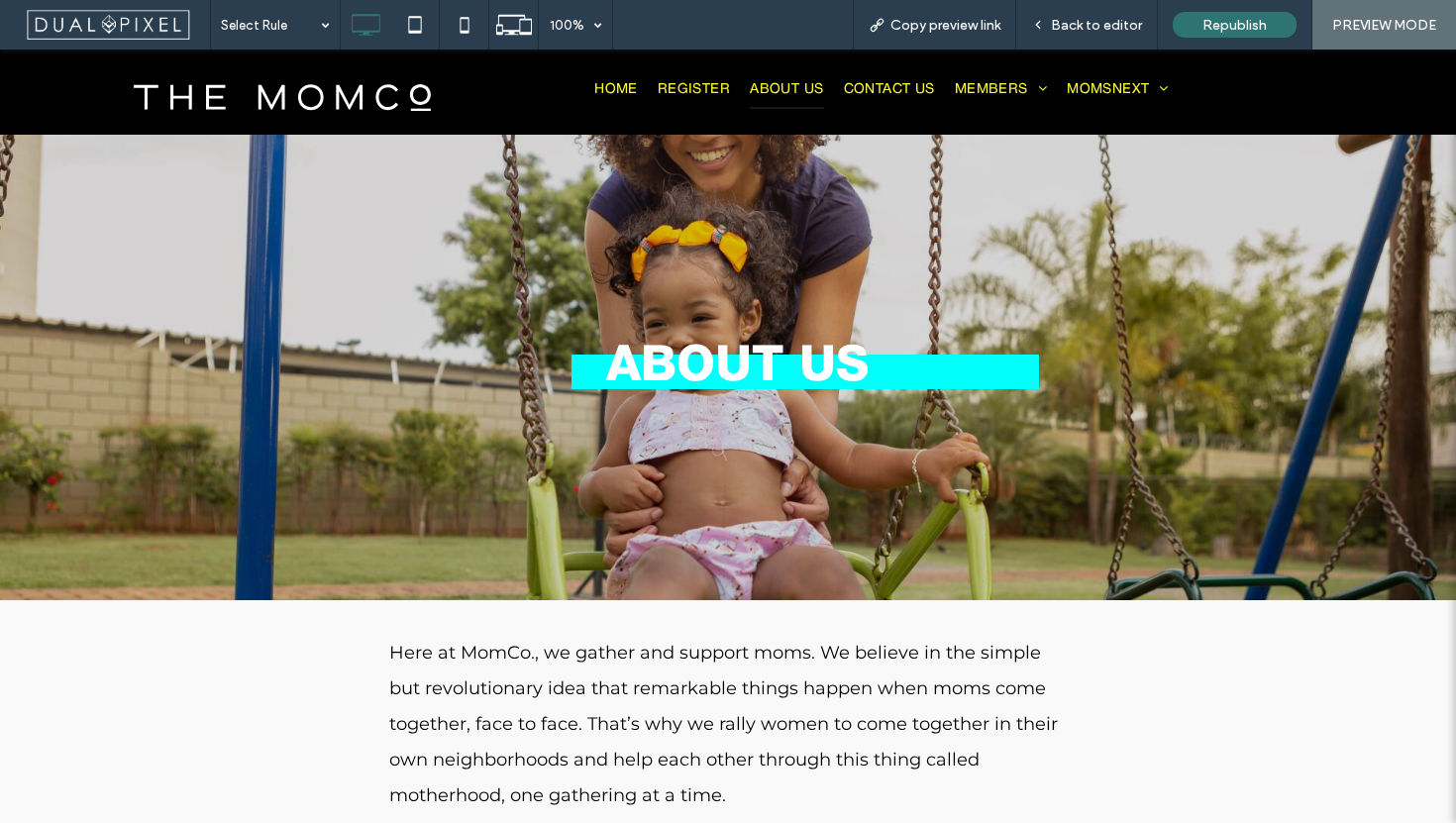 scroll, scrollTop: 0, scrollLeft: 0, axis: both 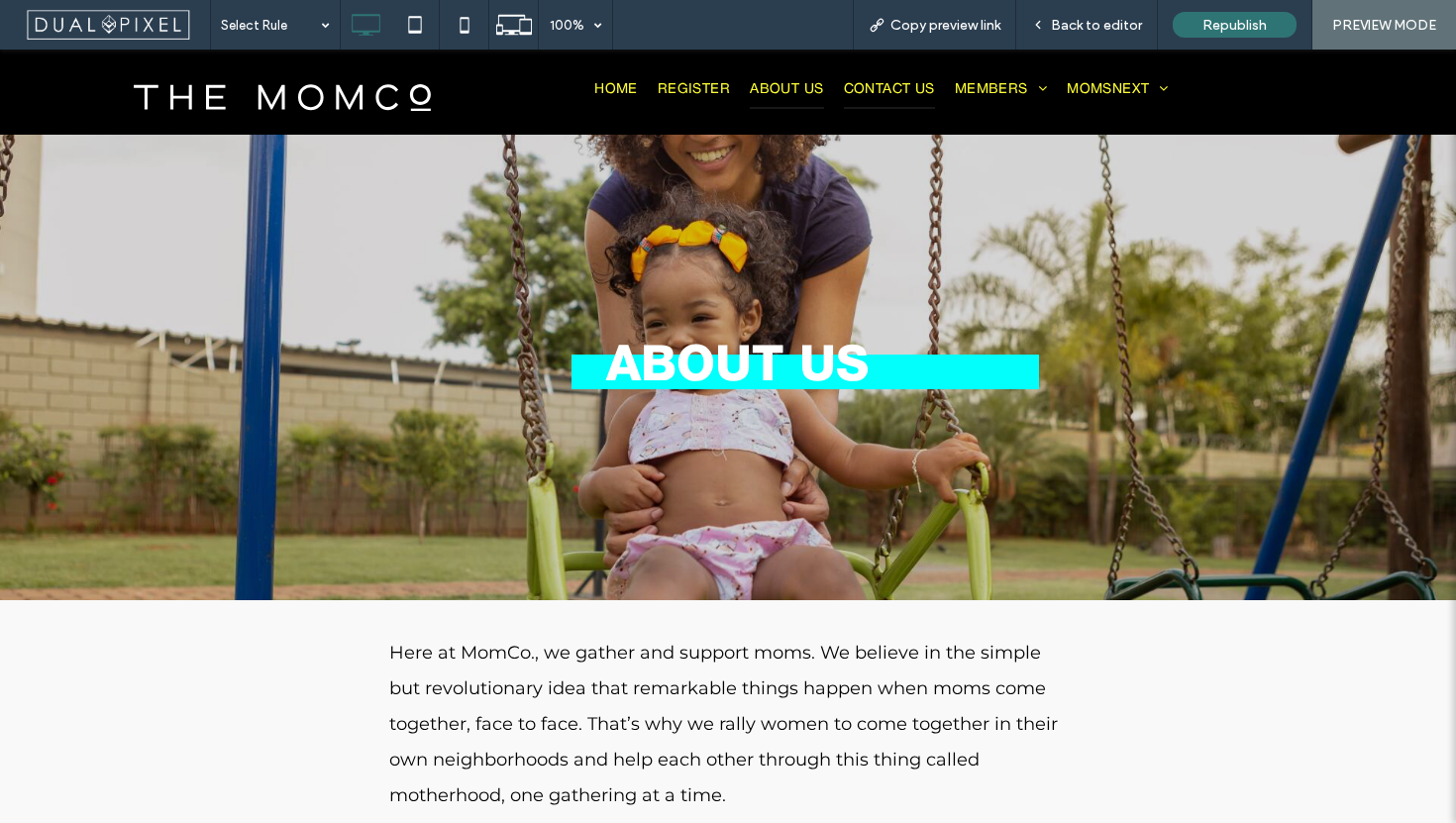 click on "Contact us" at bounding box center (889, 90) 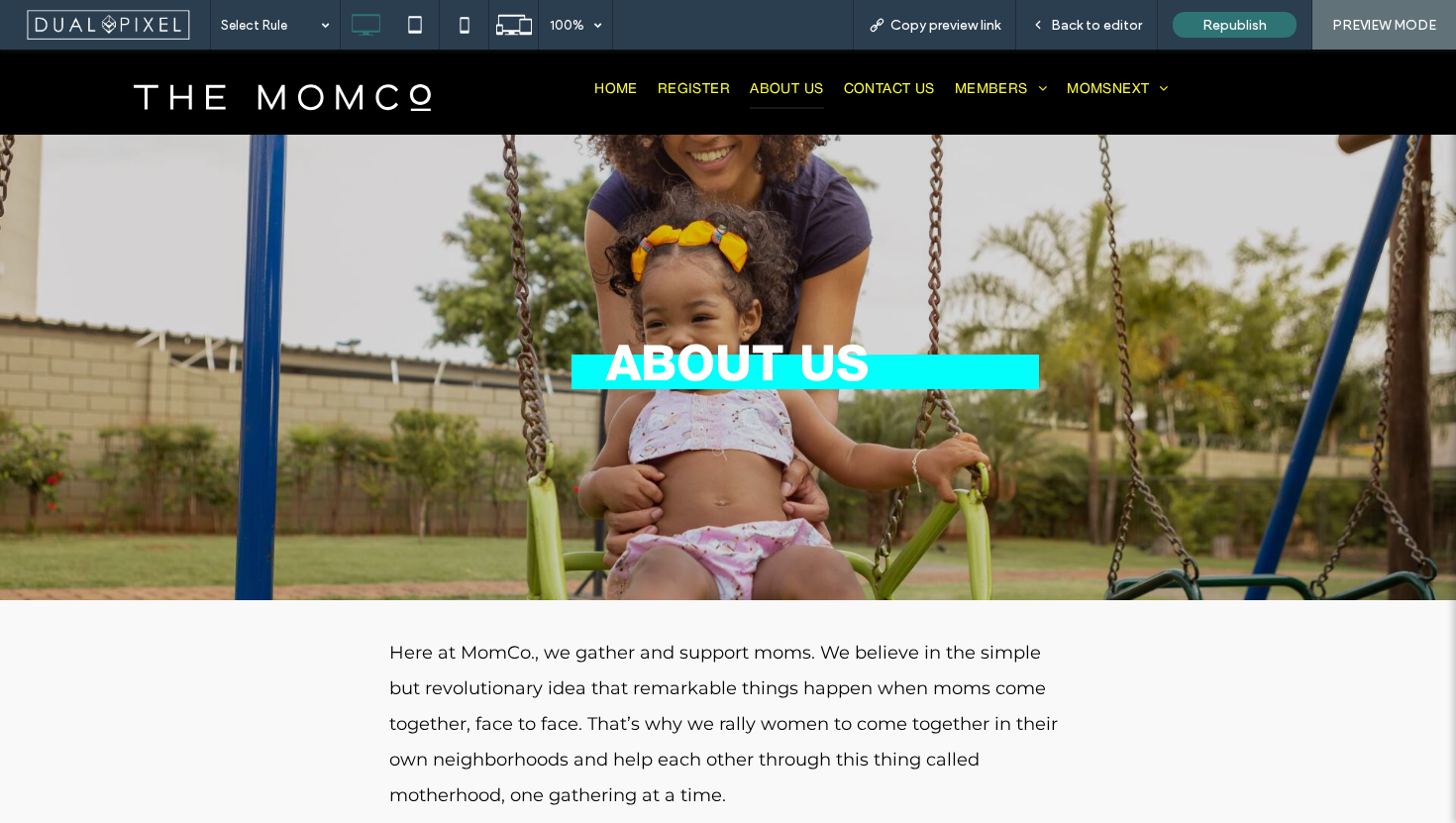 click at bounding box center (728, 411) 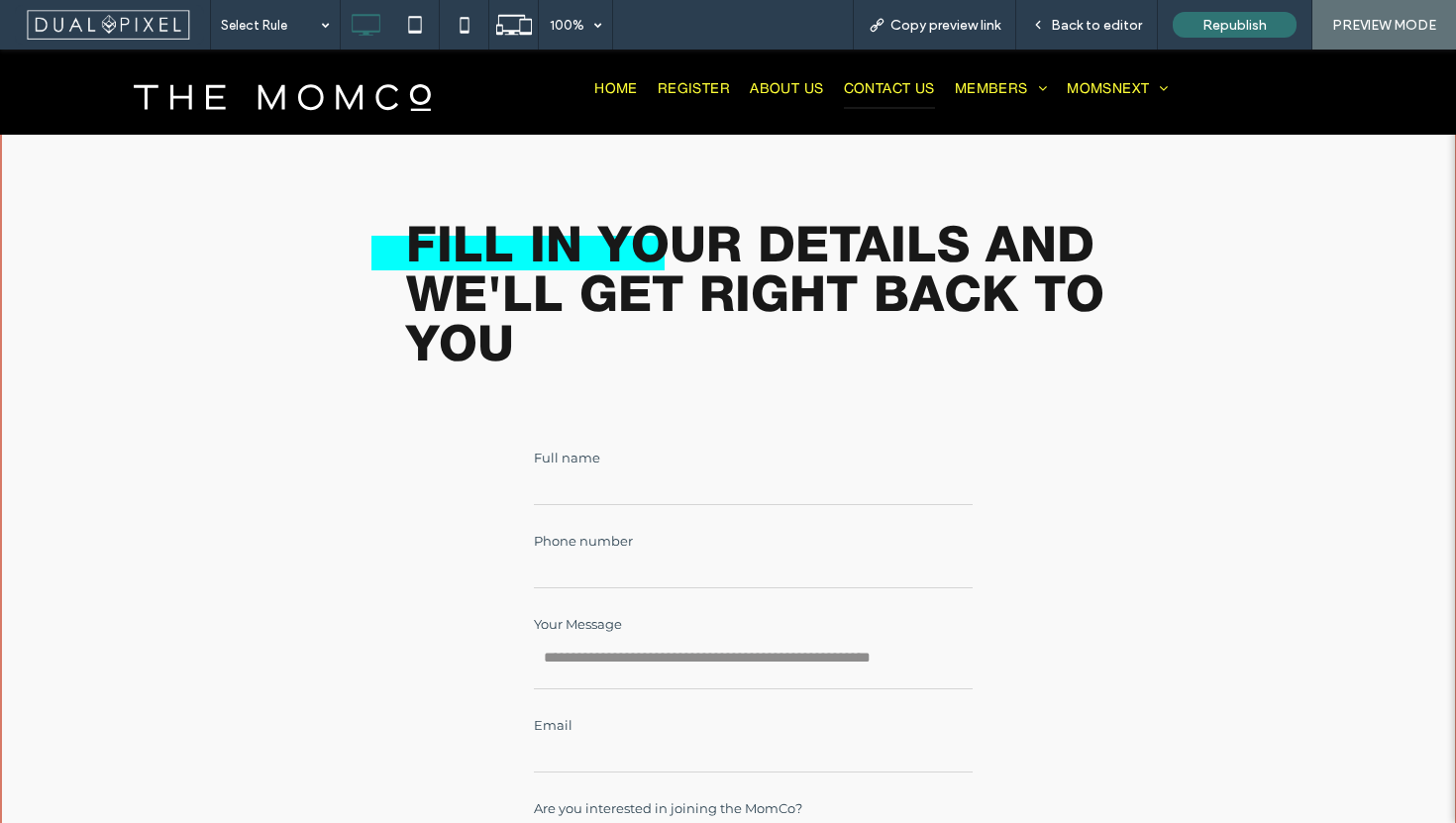 scroll, scrollTop: 0, scrollLeft: 0, axis: both 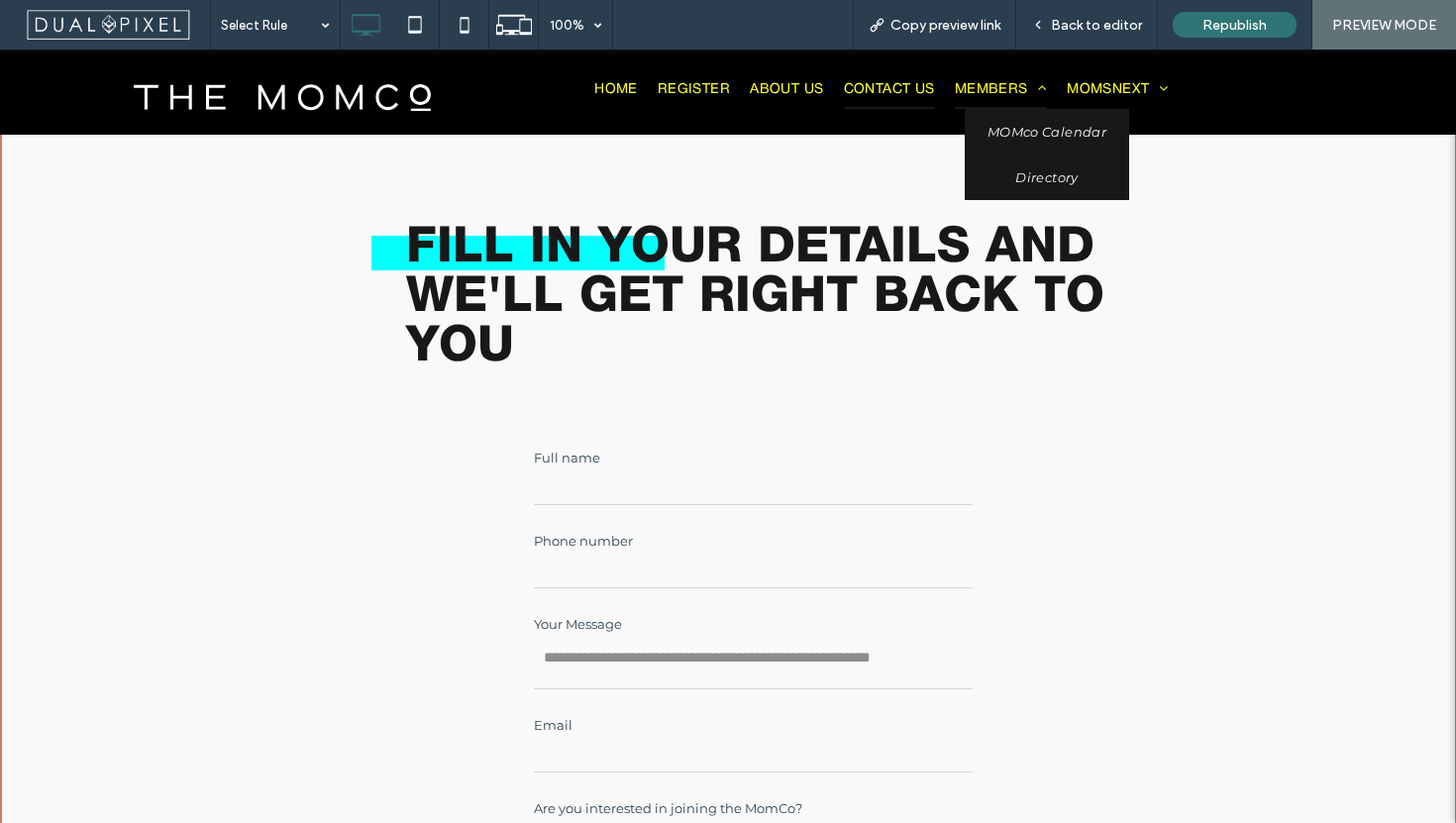 click on "Members" at bounding box center [1000, 90] 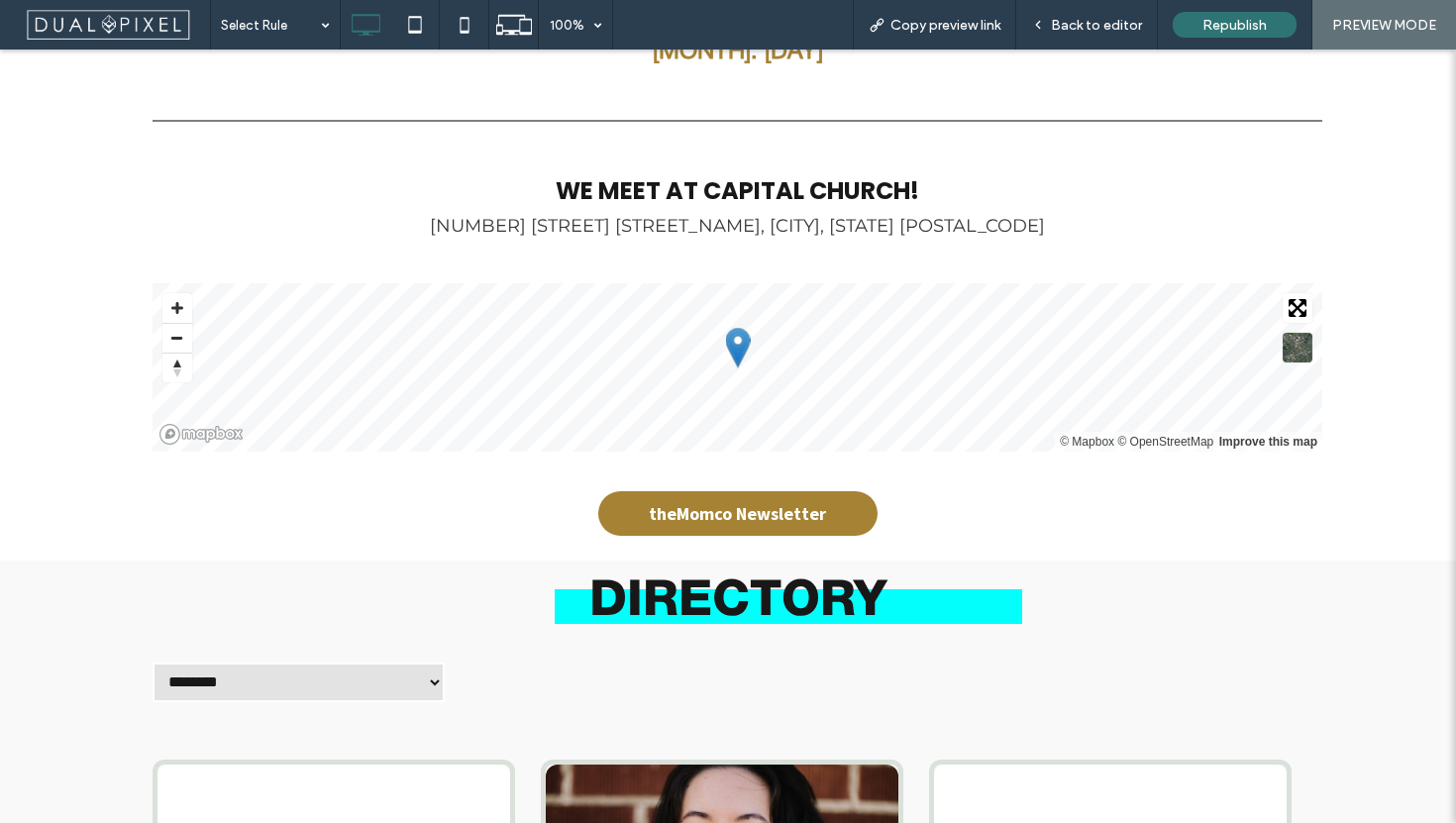 scroll, scrollTop: 1492, scrollLeft: 0, axis: vertical 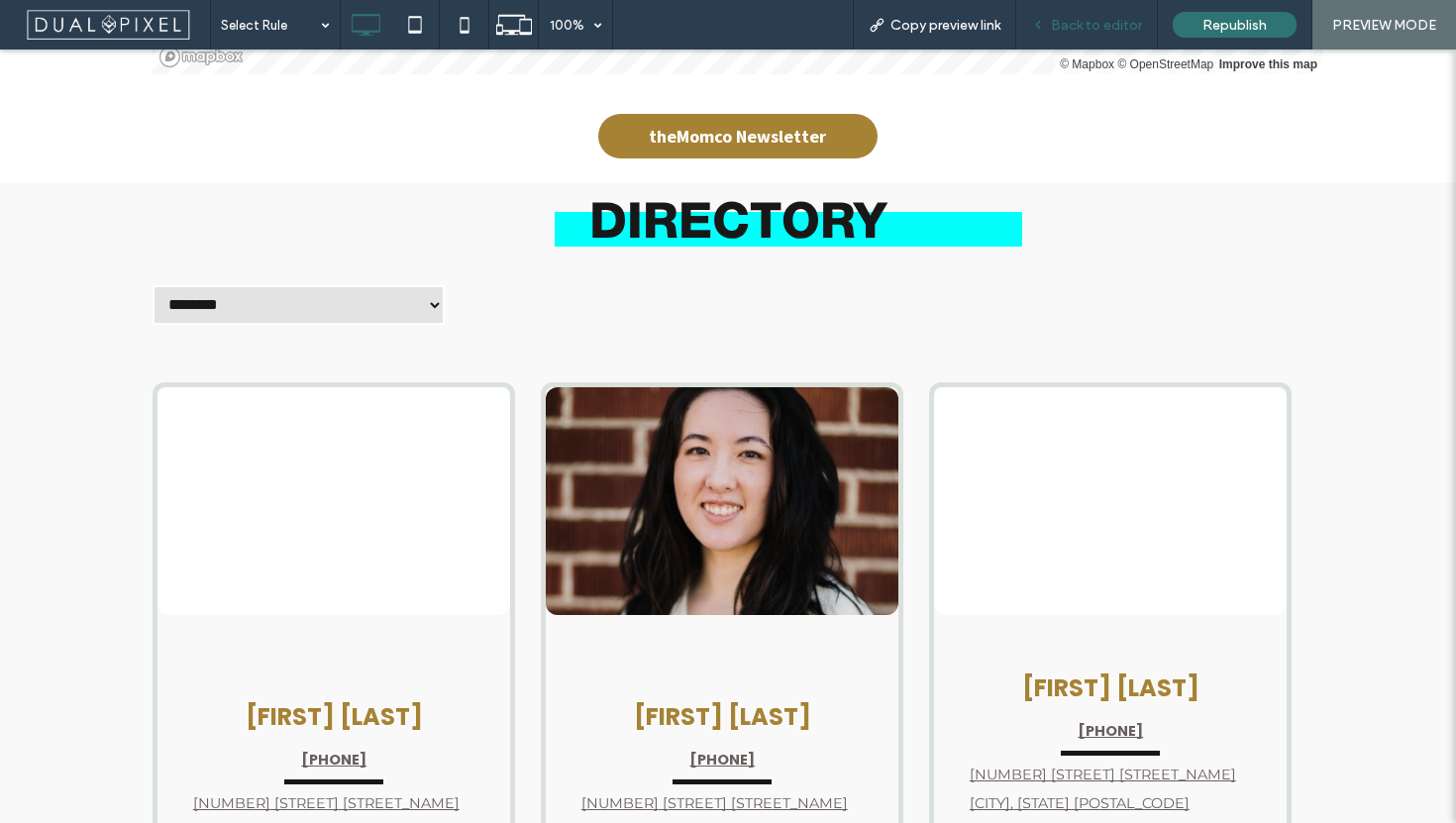 click on "Back to editor" at bounding box center [1087, 25] 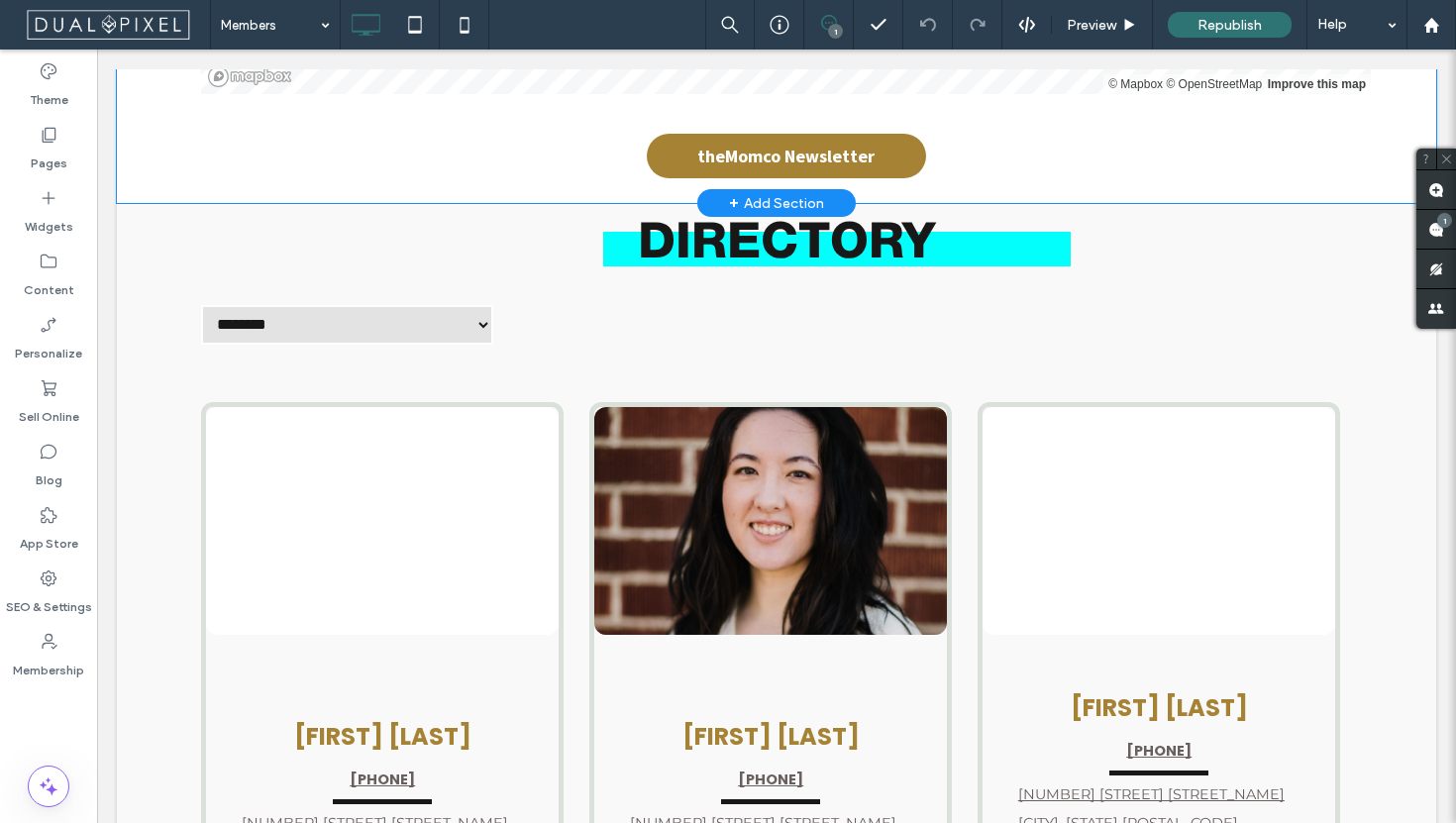 scroll, scrollTop: 0, scrollLeft: 0, axis: both 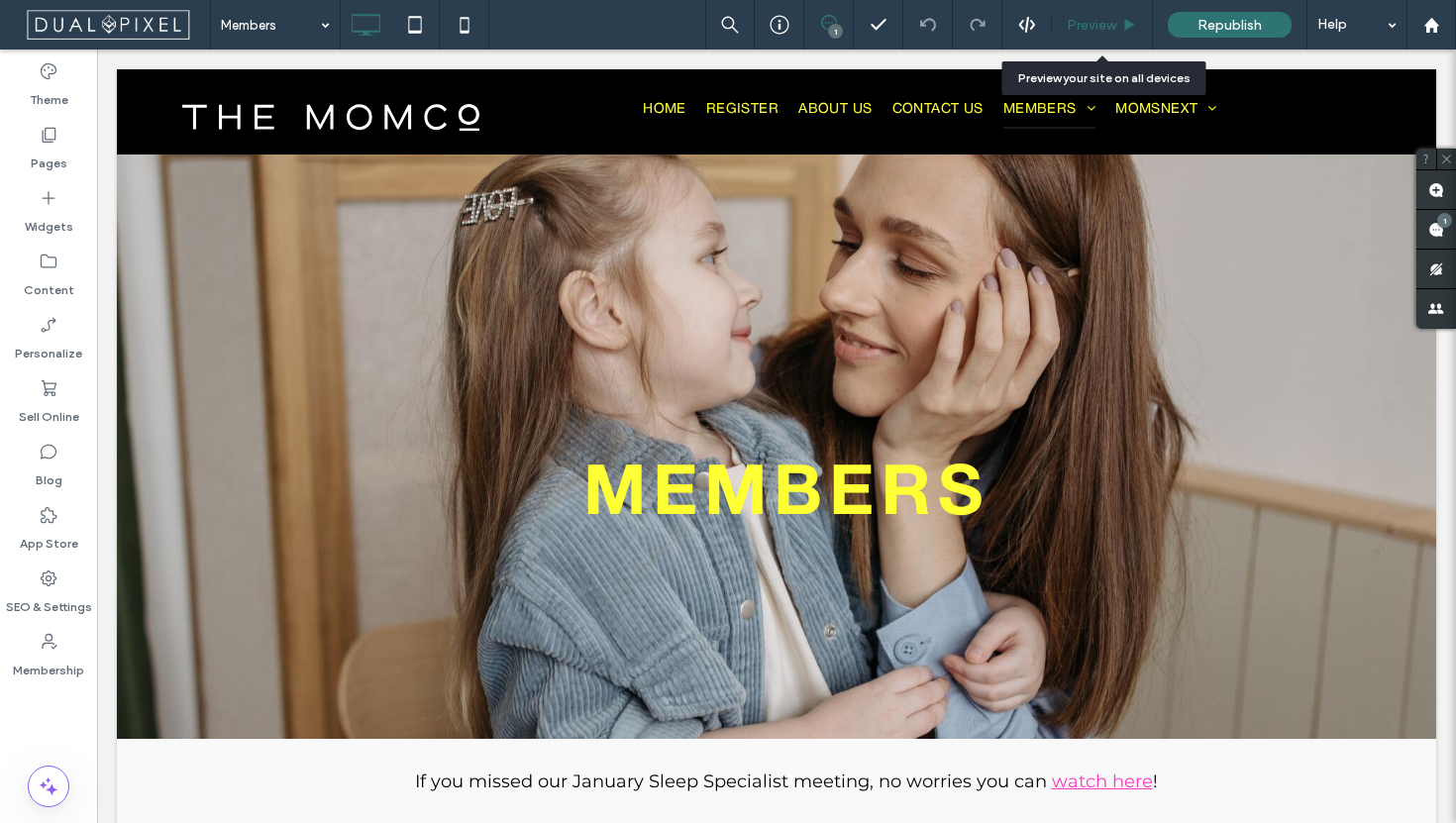 click on "Preview" at bounding box center (1092, 25) 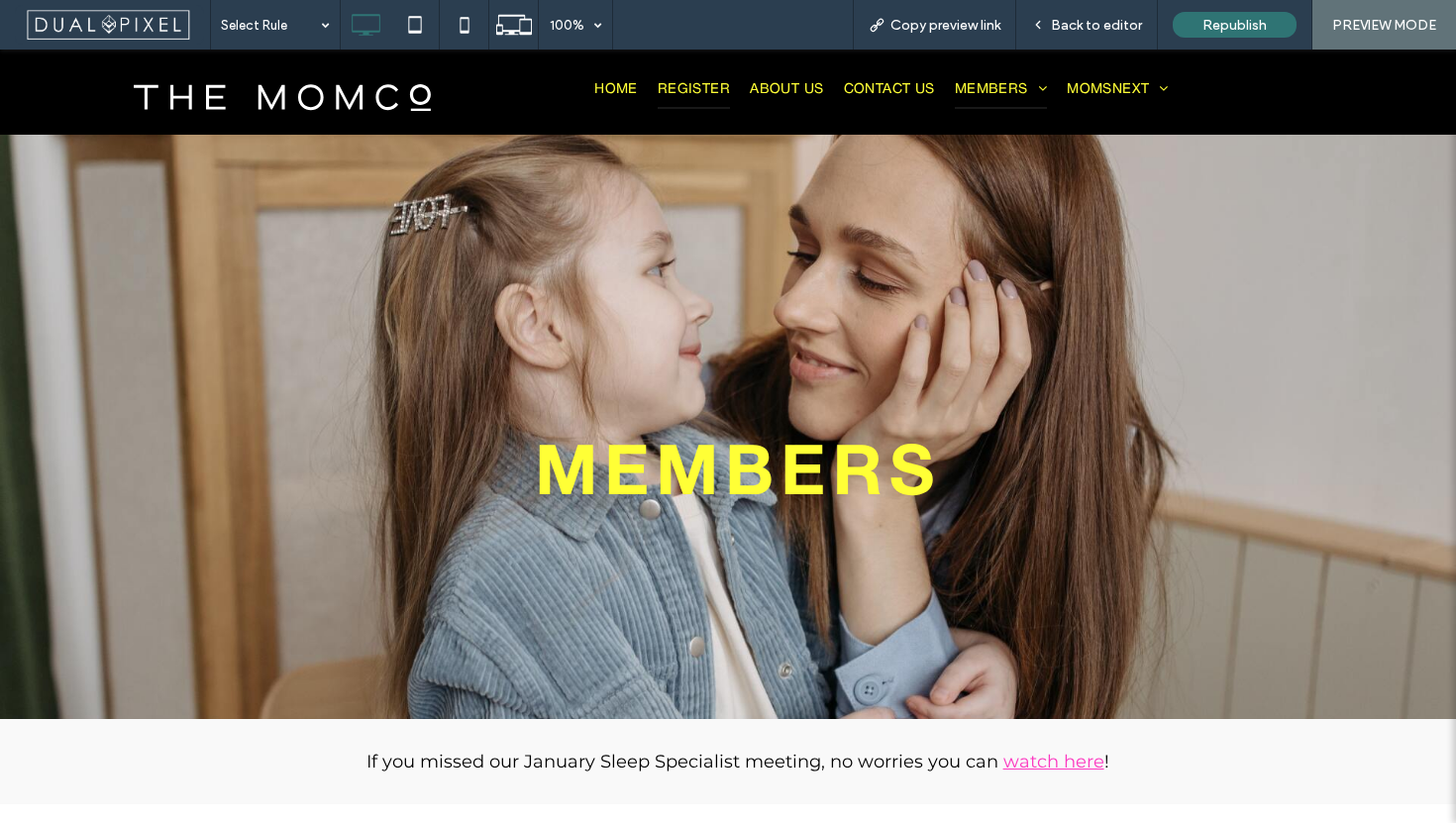 click on "Register" at bounding box center [693, 90] 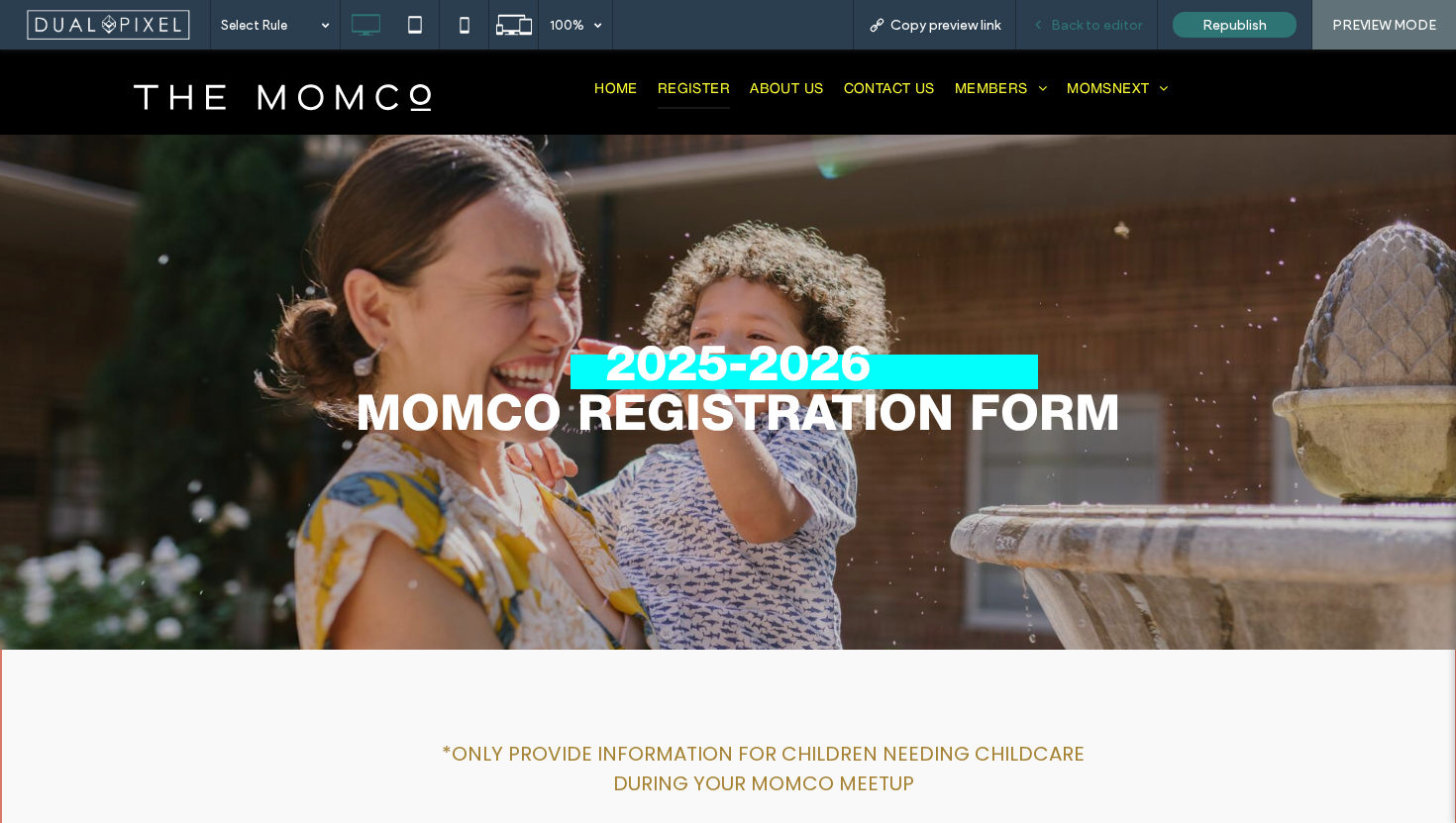 scroll, scrollTop: 0, scrollLeft: 0, axis: both 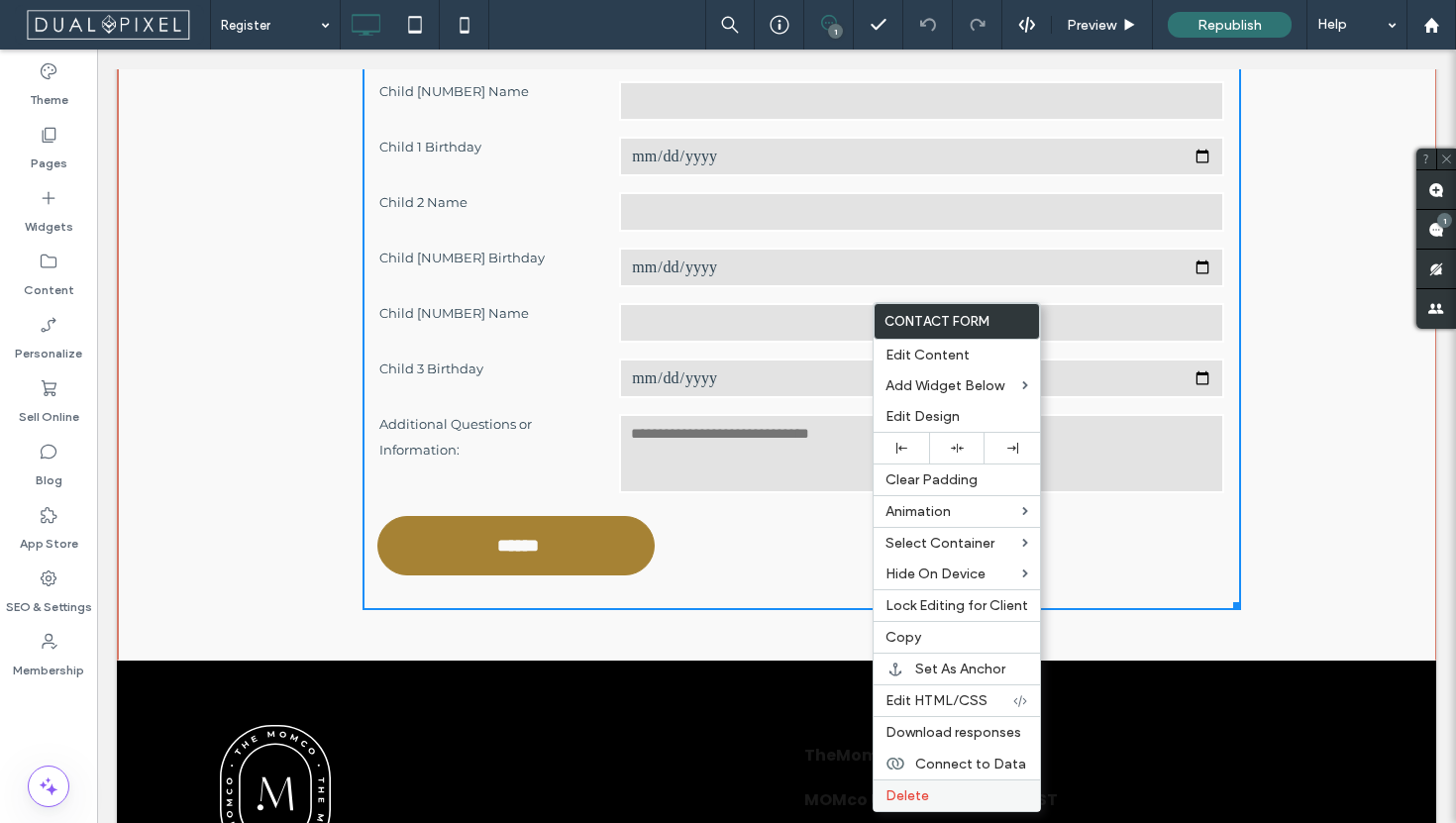click on "Delete" at bounding box center [907, 795] 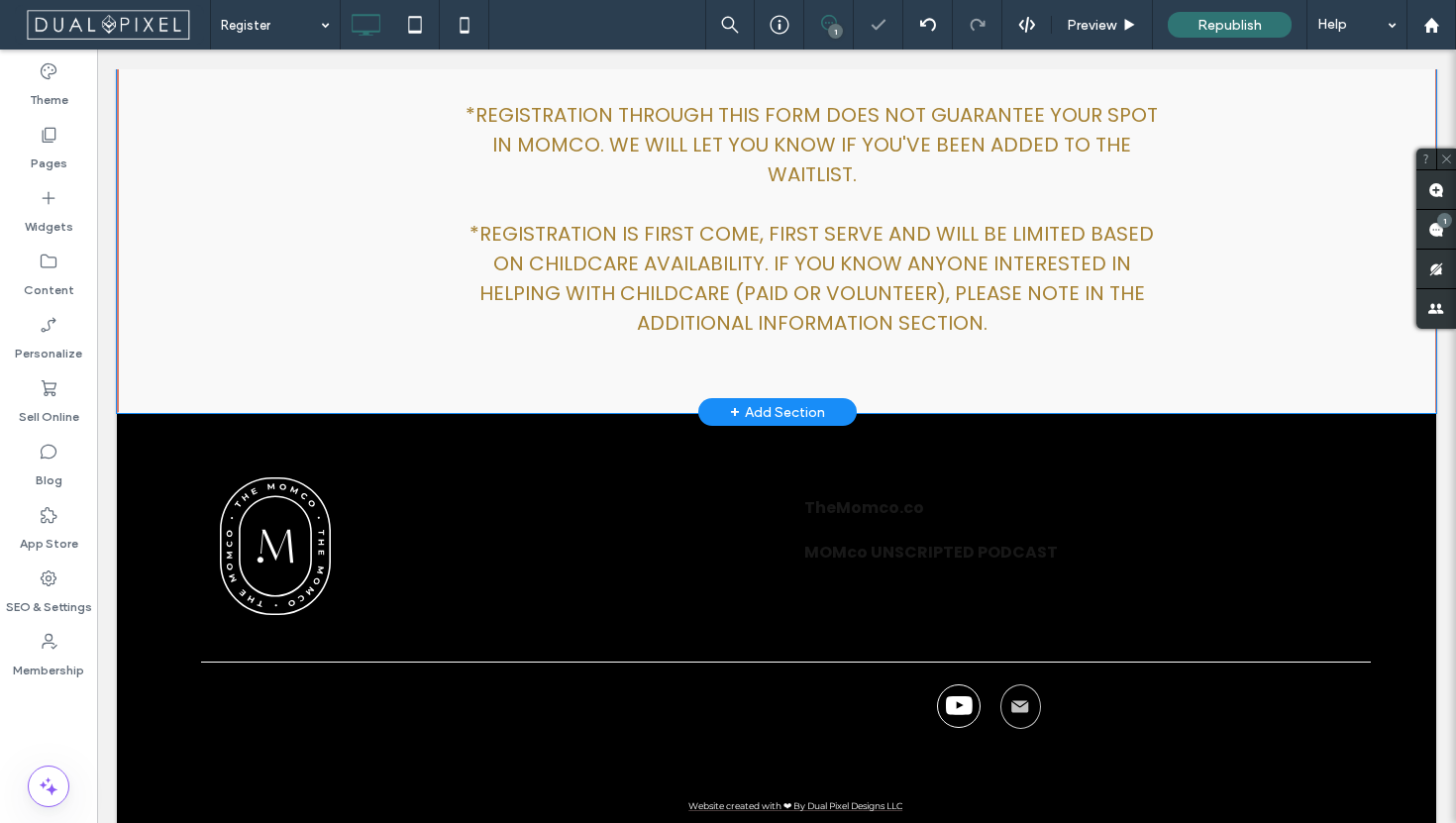 scroll, scrollTop: 227, scrollLeft: 0, axis: vertical 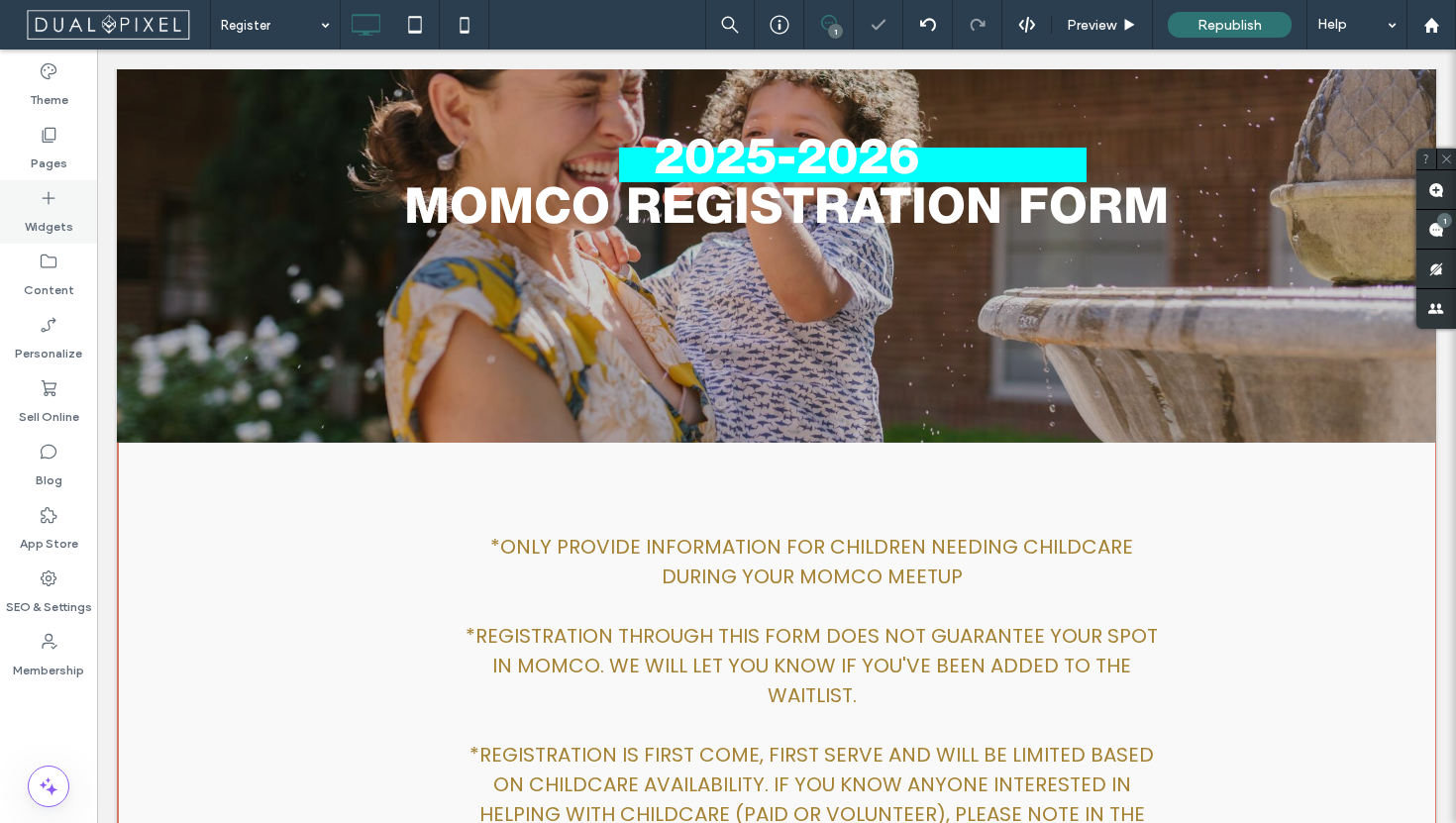 click on "Widgets" at bounding box center [49, 222] 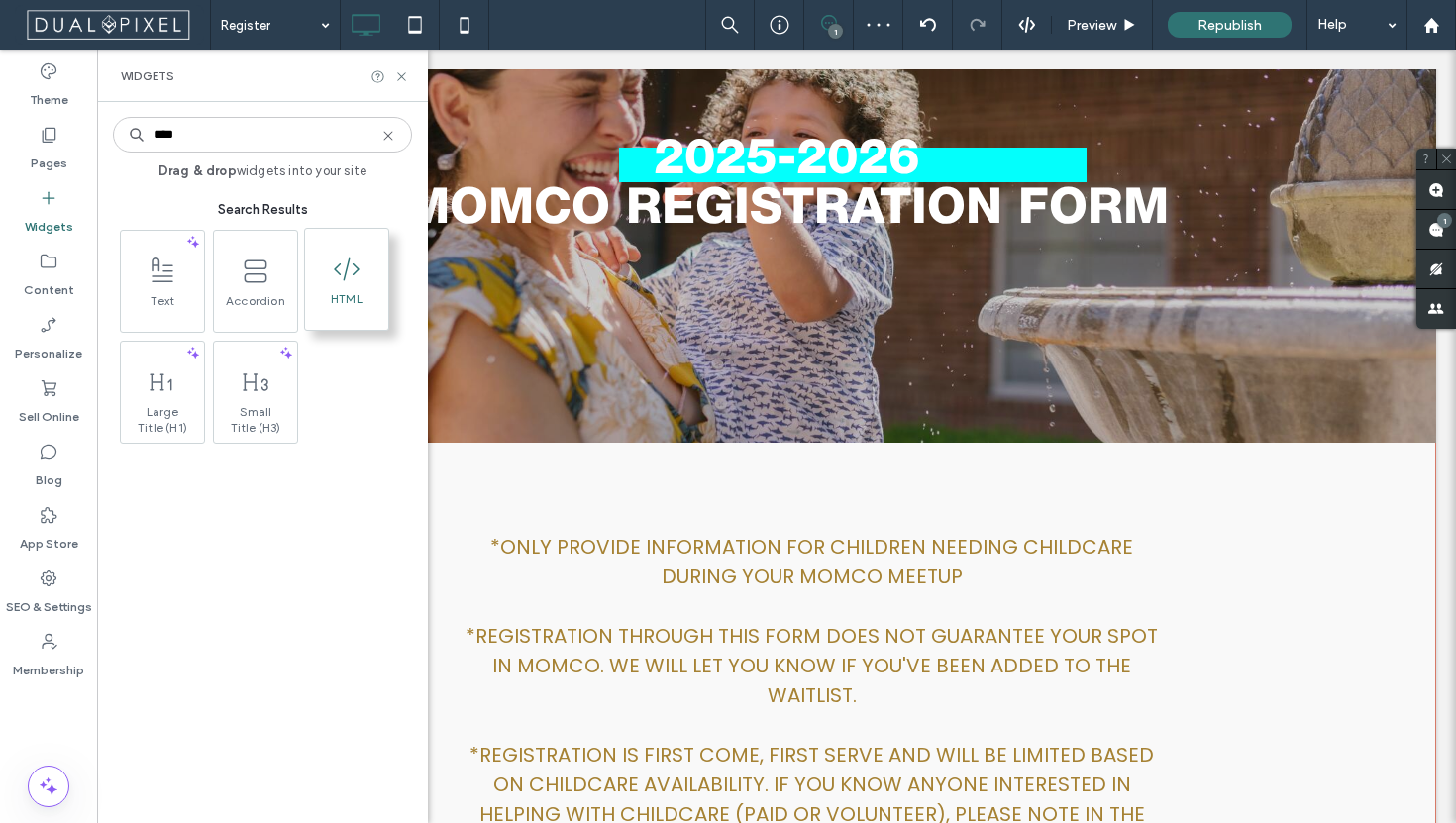 type on "****" 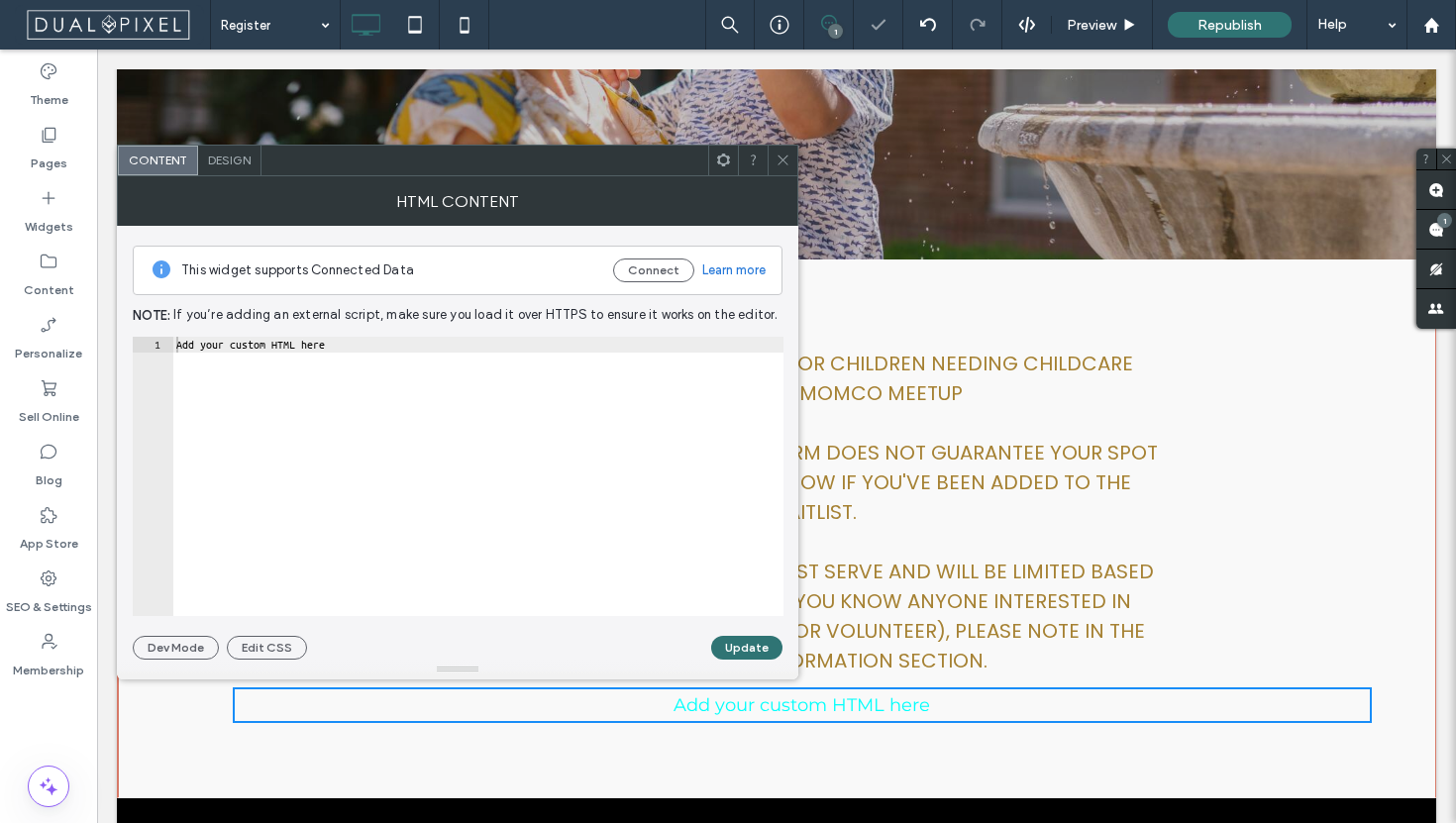 scroll, scrollTop: 383, scrollLeft: 0, axis: vertical 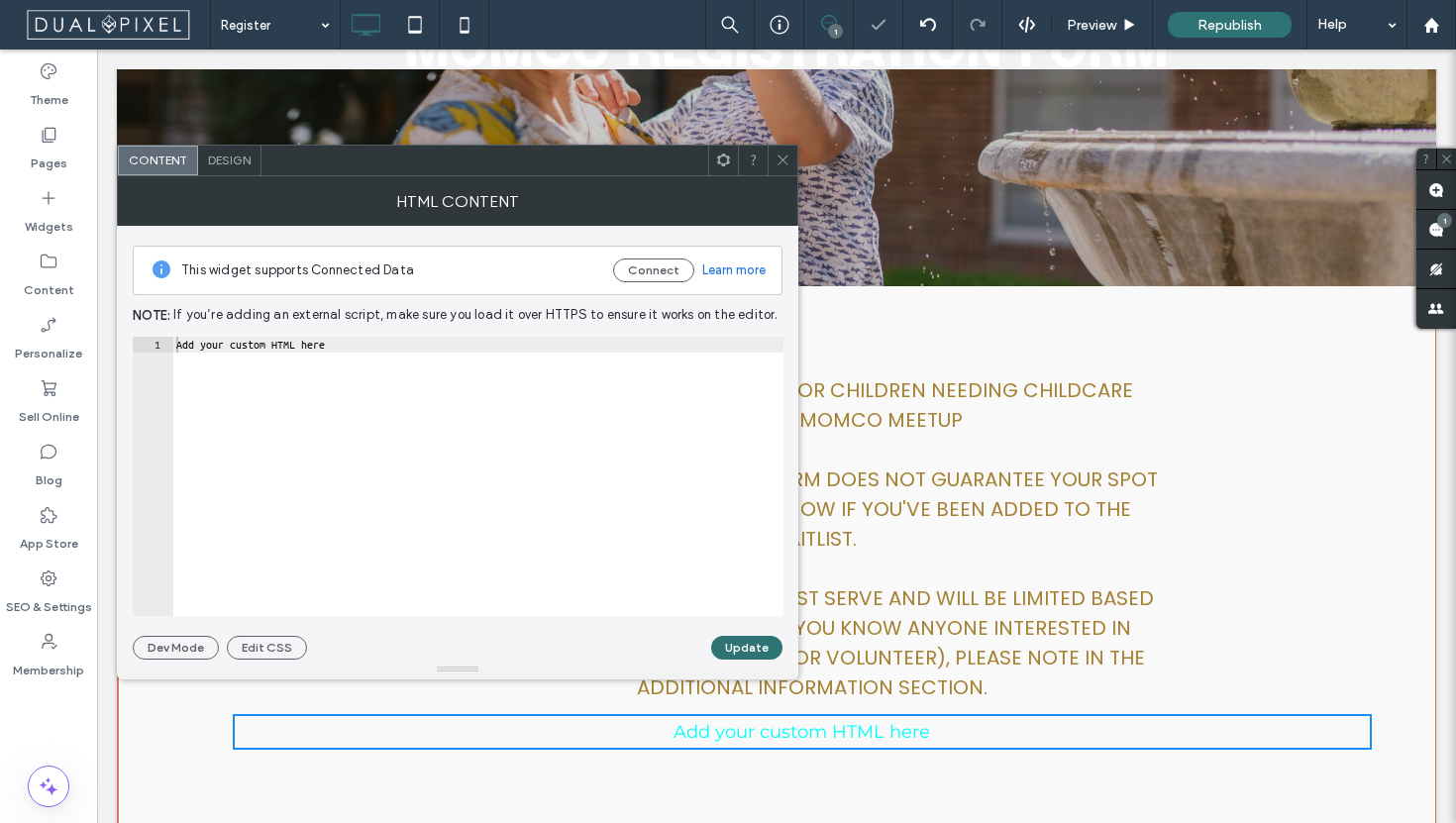 click on "Add your custom HTML here" at bounding box center (477, 492) 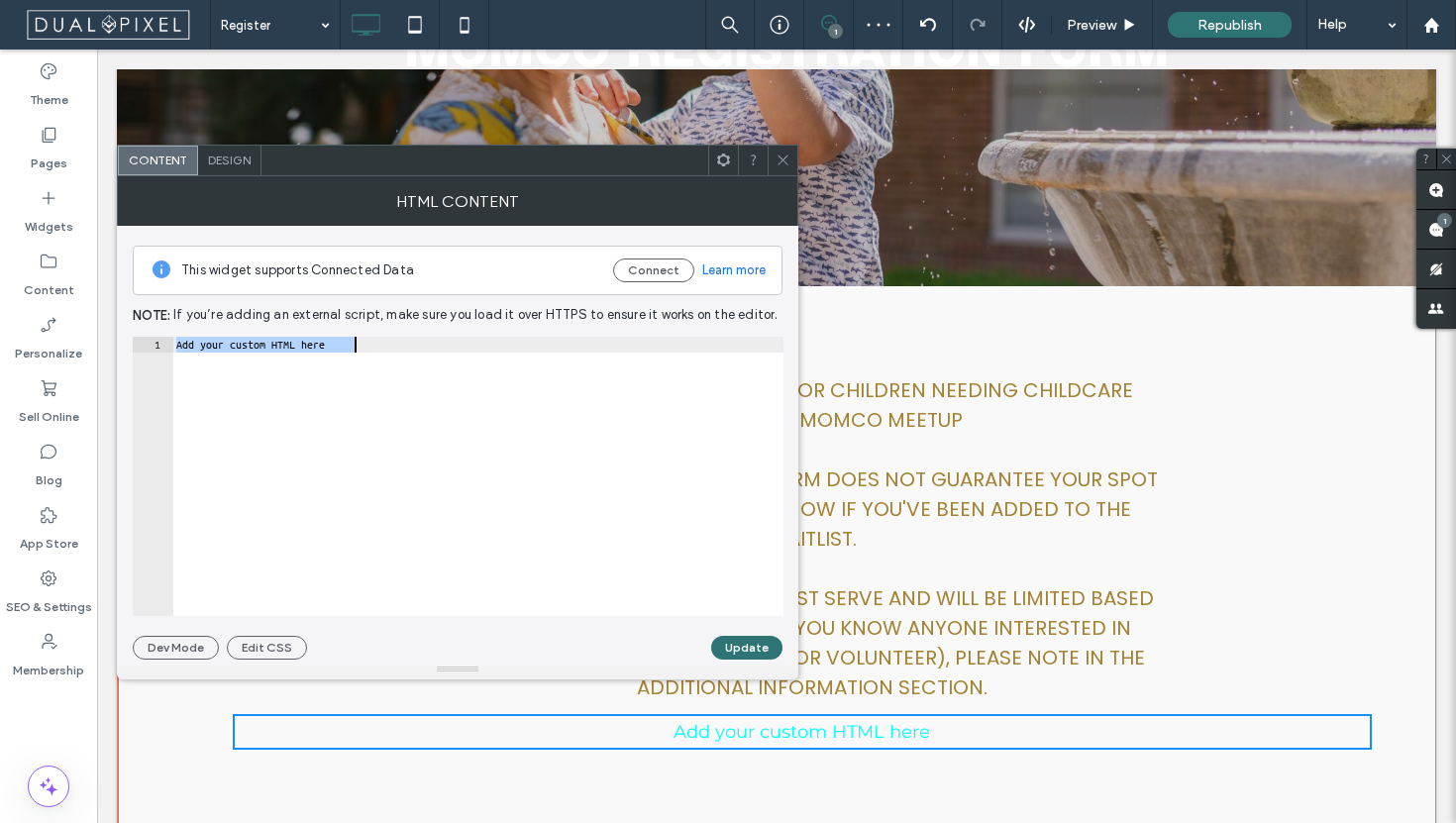 paste on "**********" 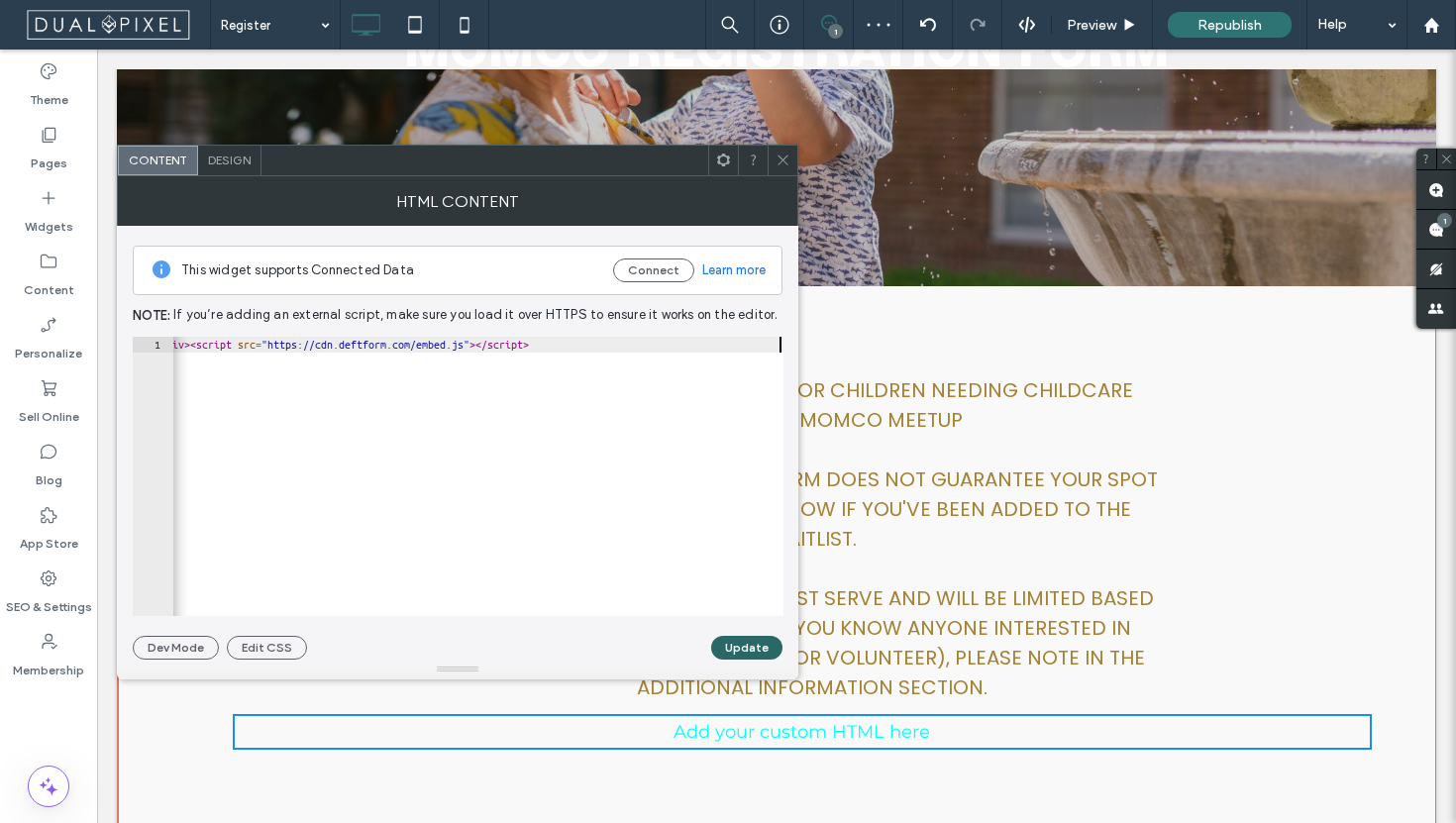 click on "Update" at bounding box center (747, 648) 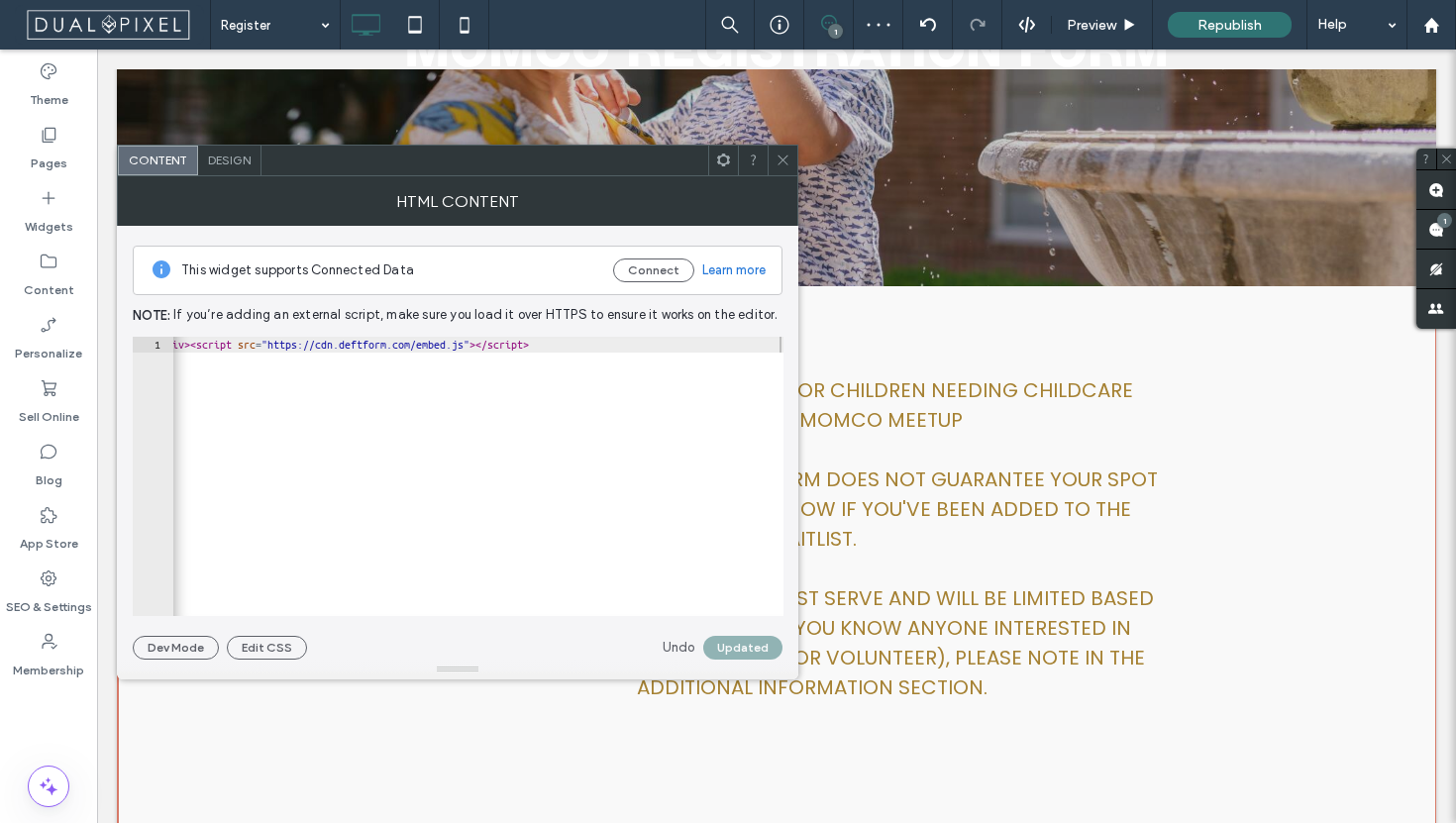 click 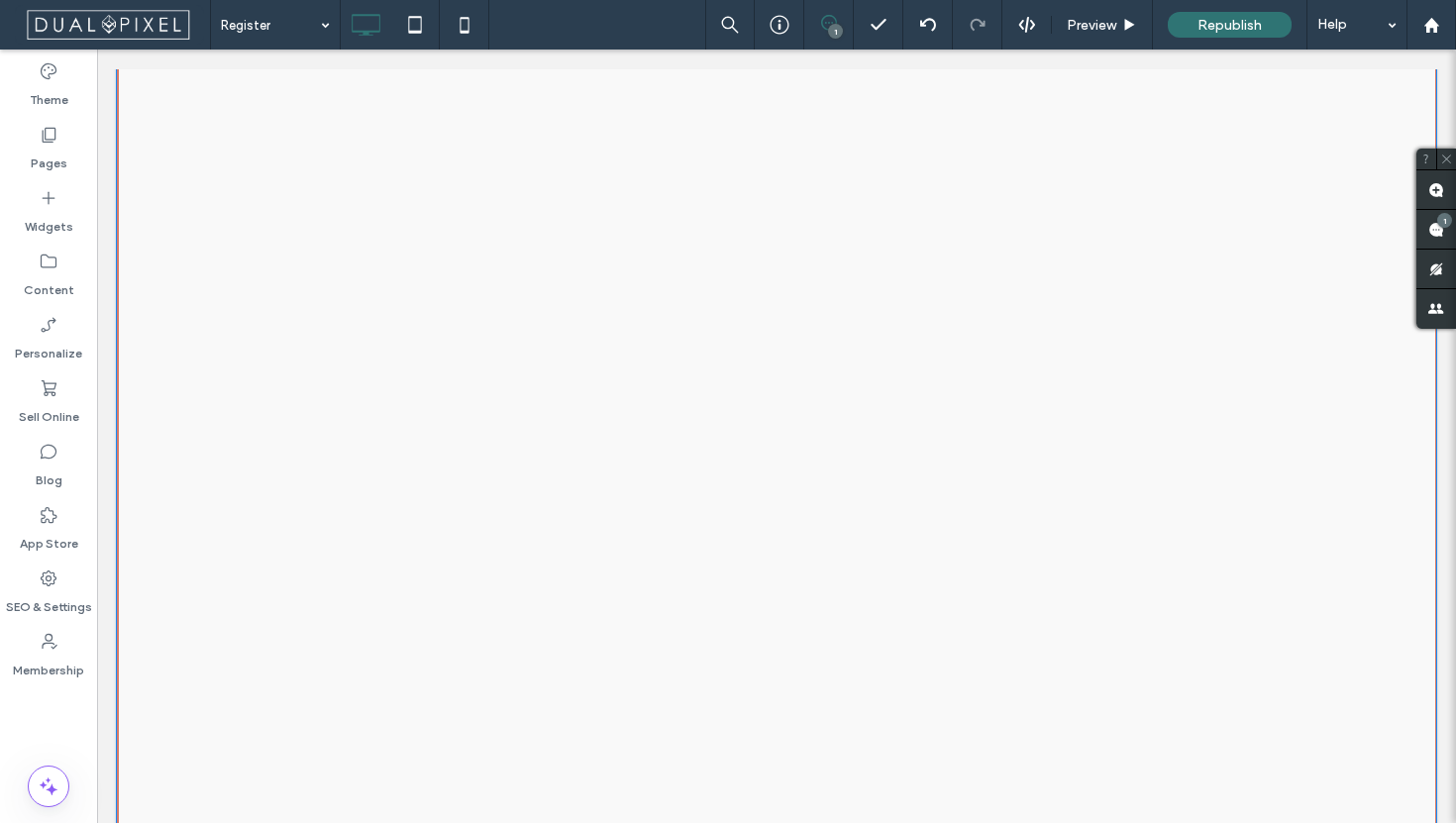 scroll, scrollTop: 2119, scrollLeft: 0, axis: vertical 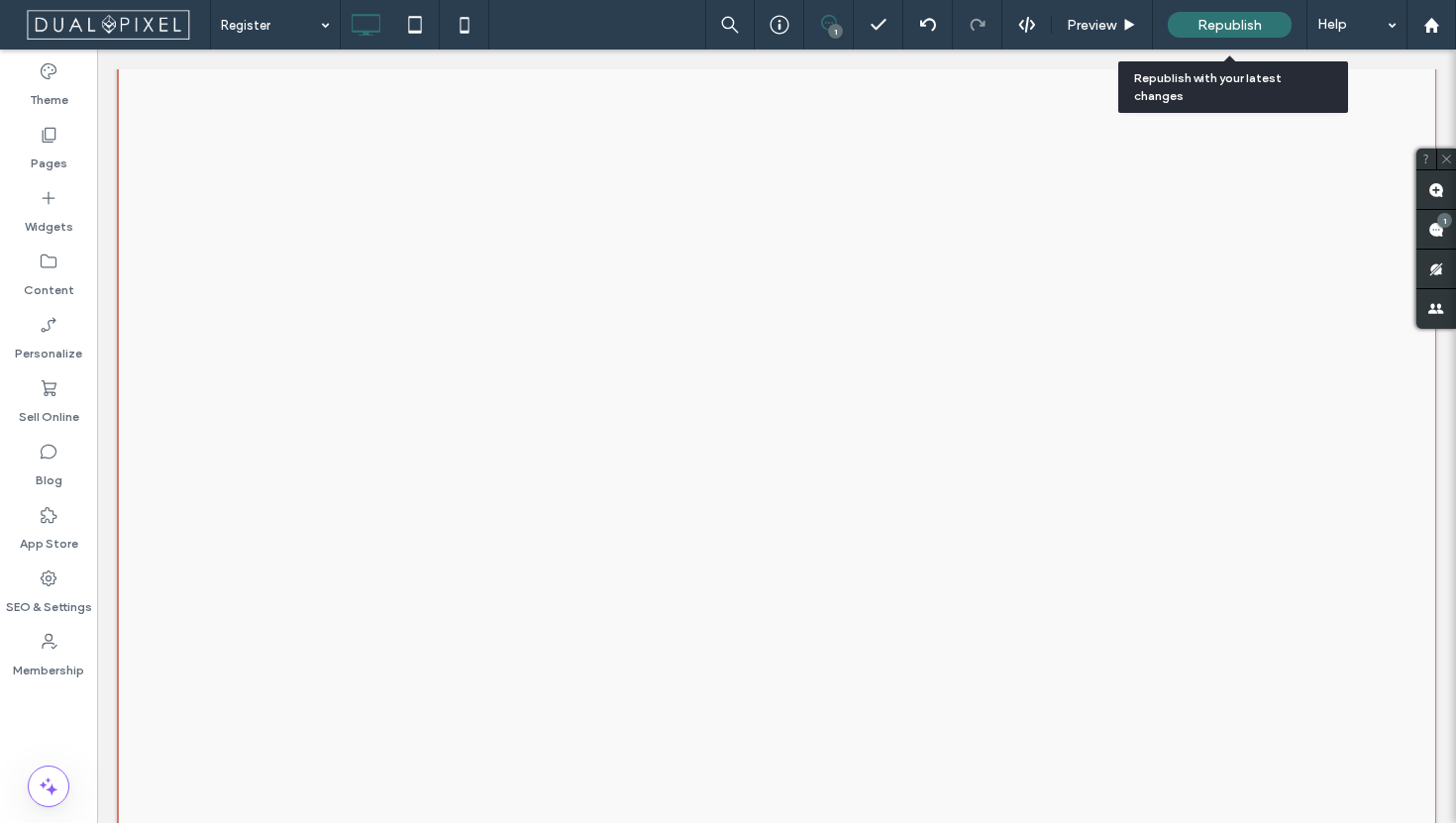 click on "Republish" at bounding box center [1229, 25] 